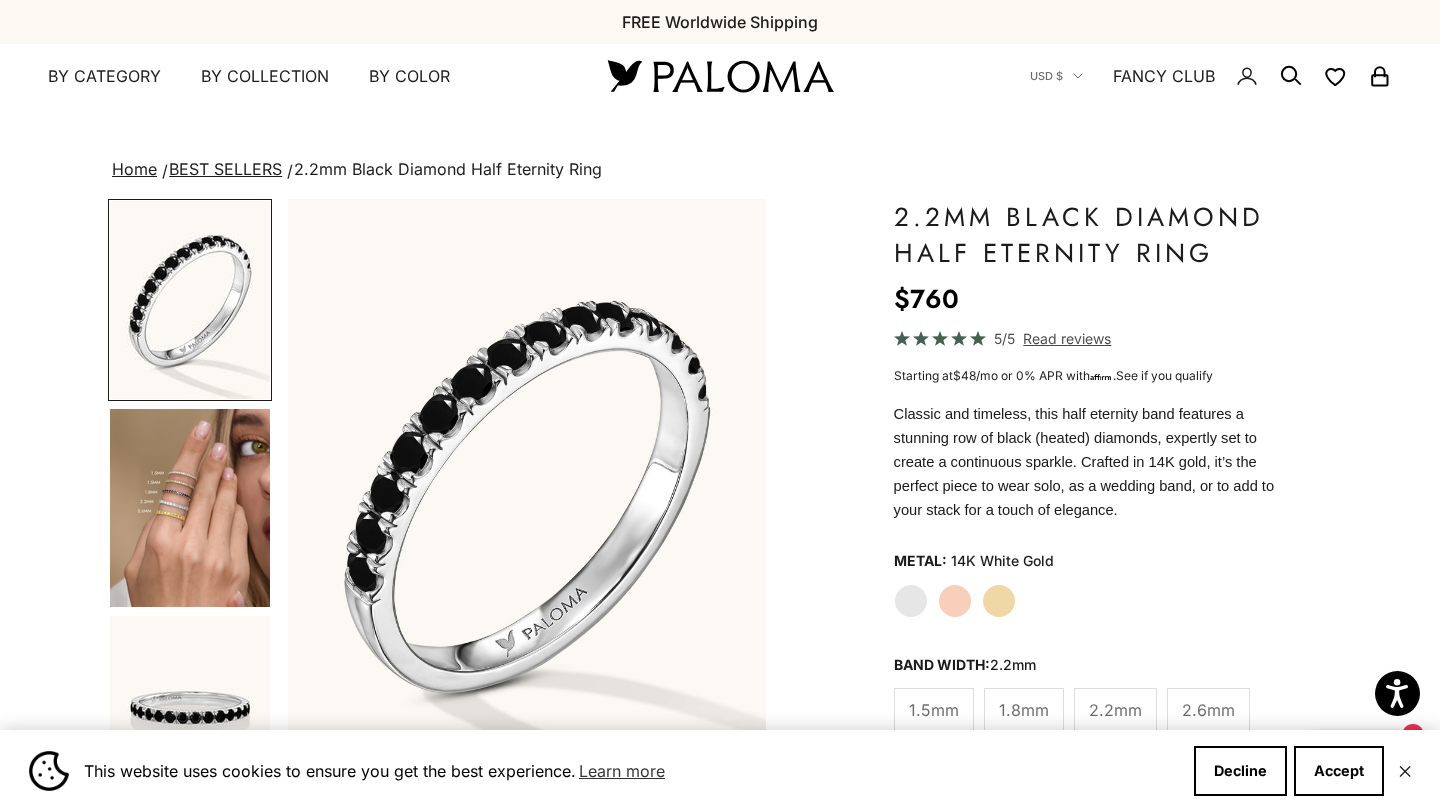 scroll, scrollTop: 0, scrollLeft: 0, axis: both 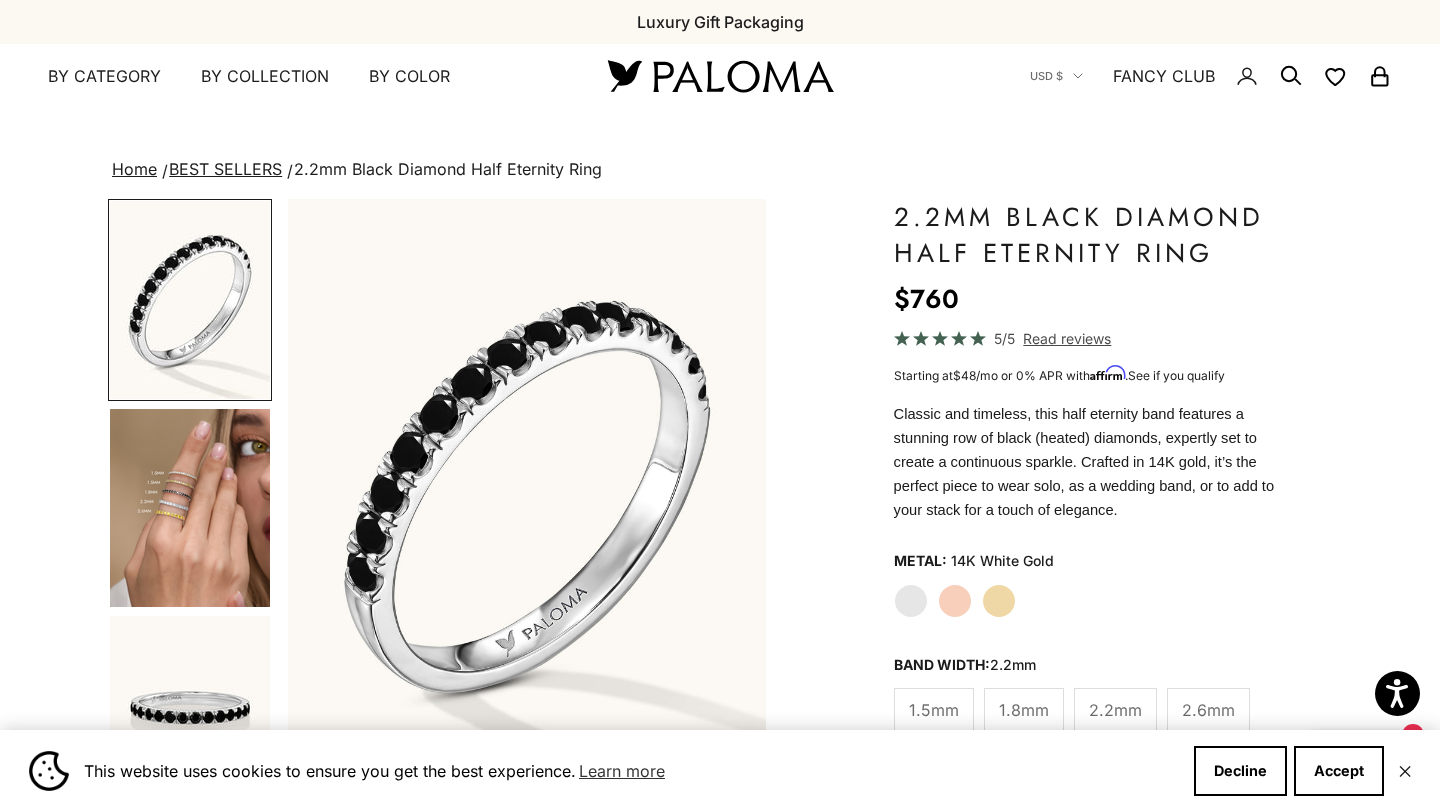 click at bounding box center [190, 508] 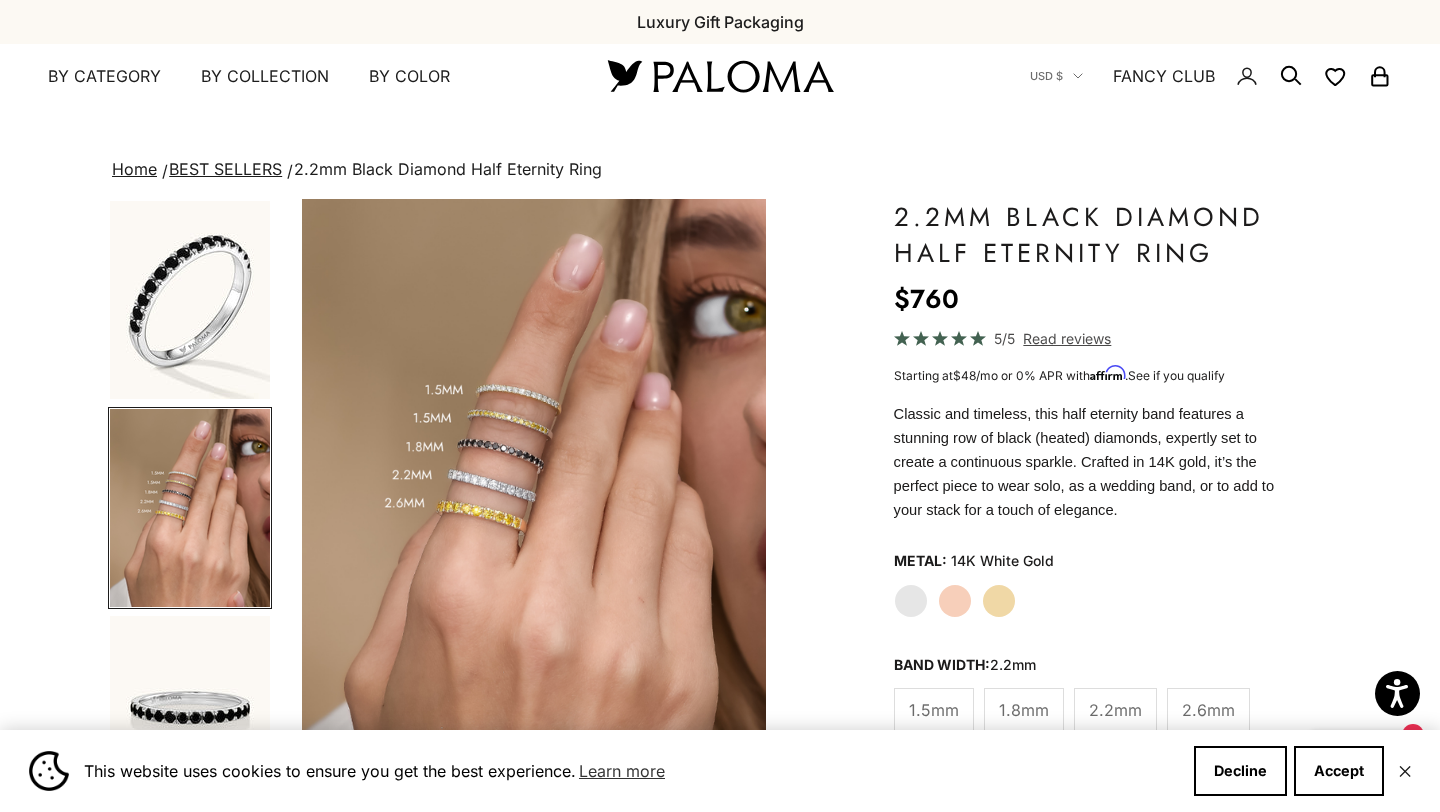 scroll, scrollTop: 0, scrollLeft: 501, axis: horizontal 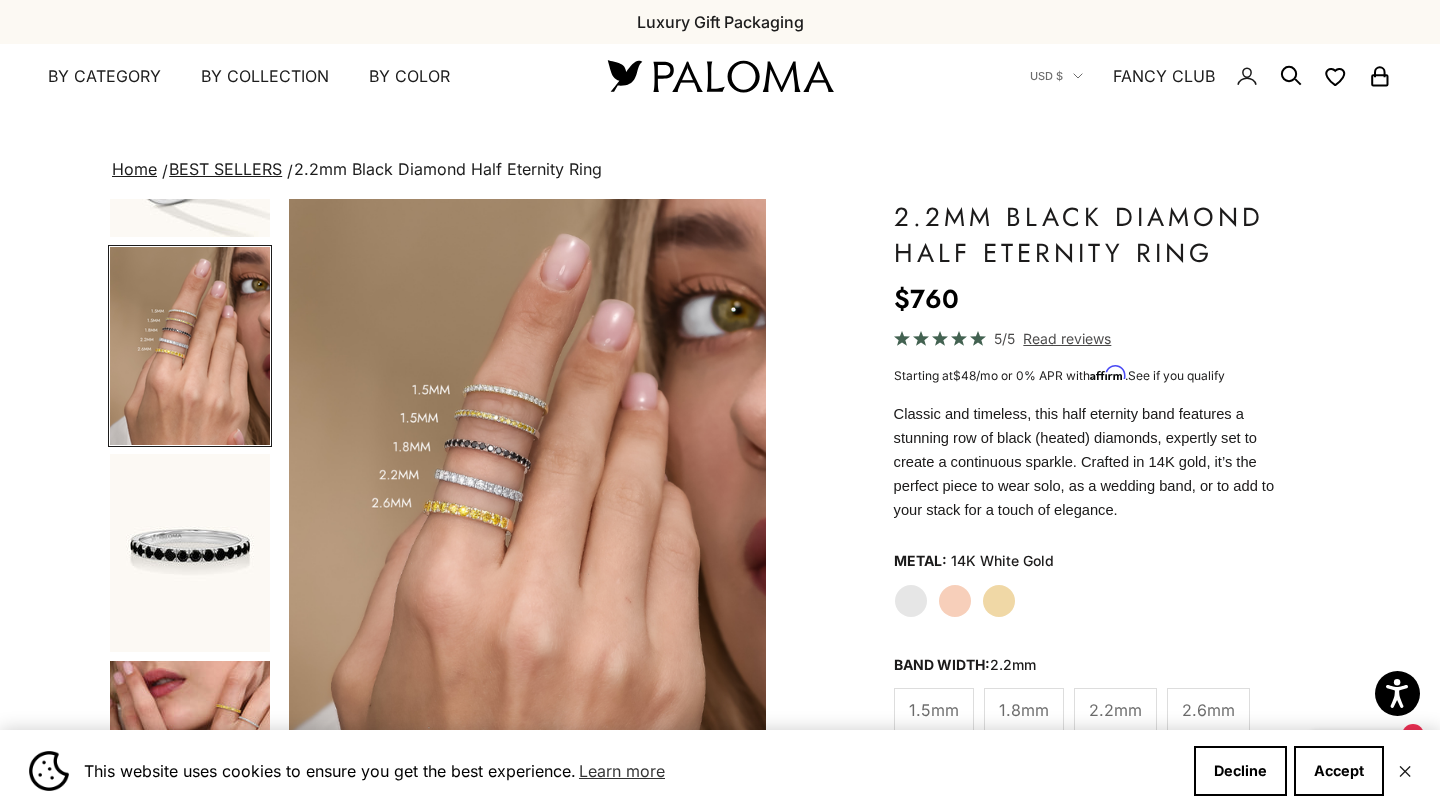 click on "2.6mm" 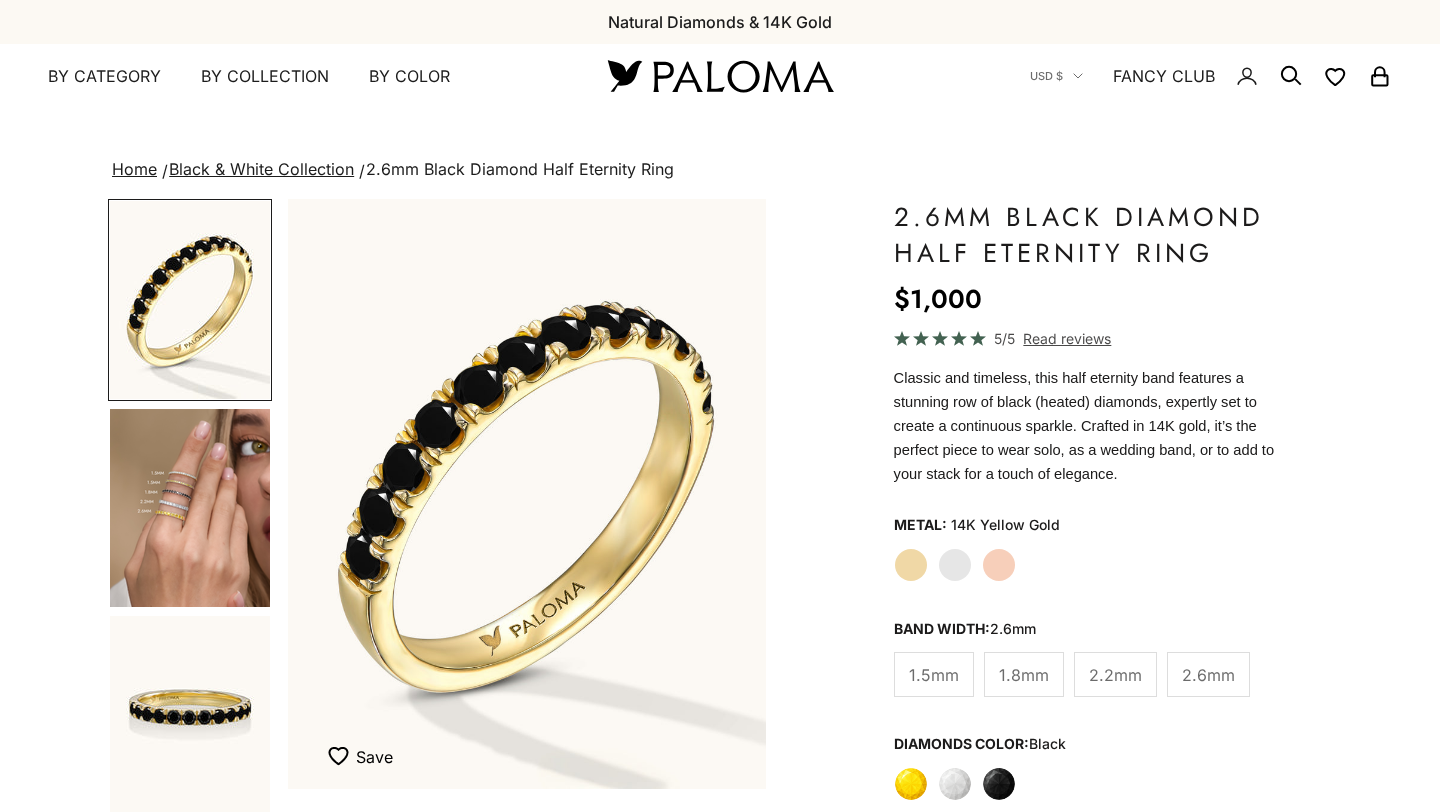 scroll, scrollTop: 0, scrollLeft: 0, axis: both 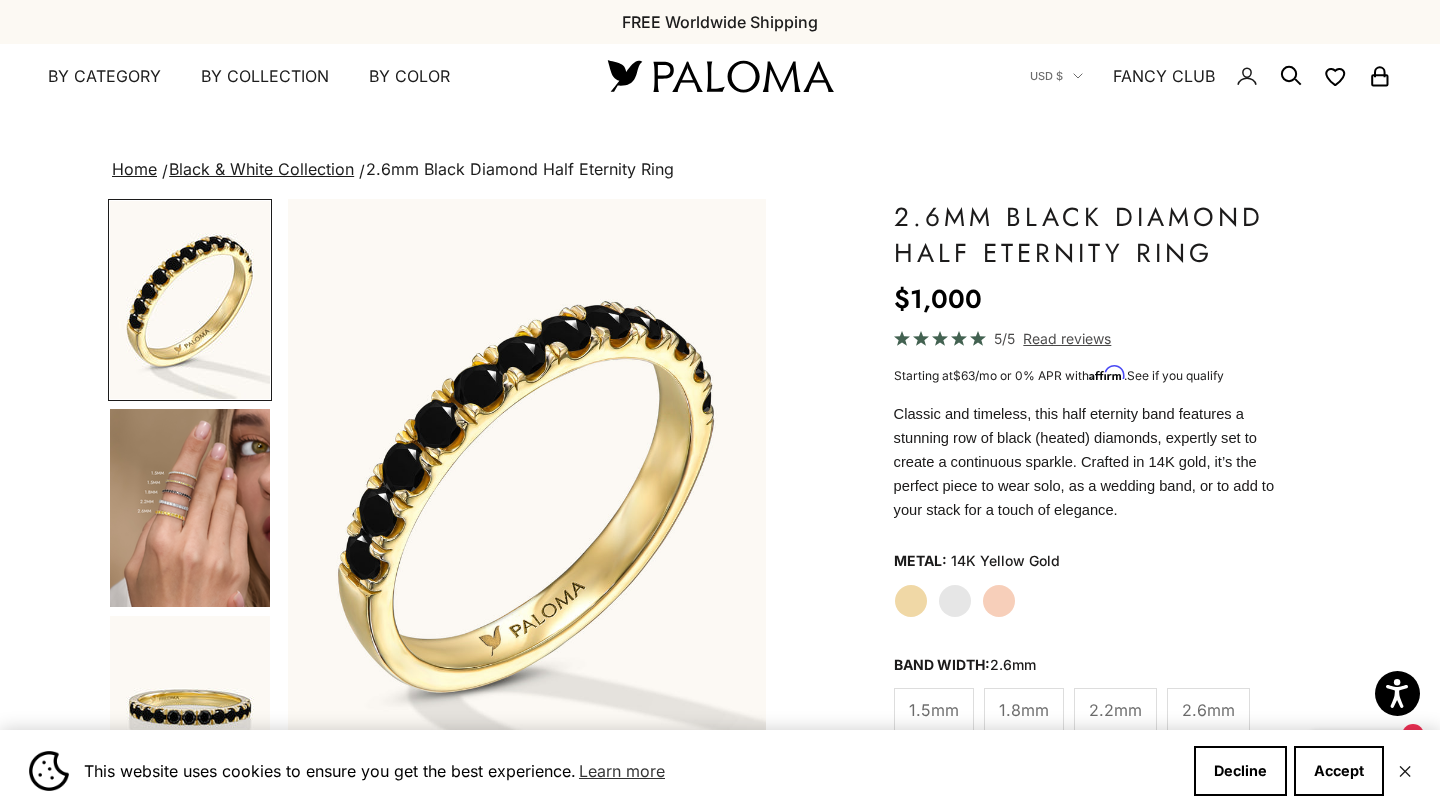 click at bounding box center (190, 508) 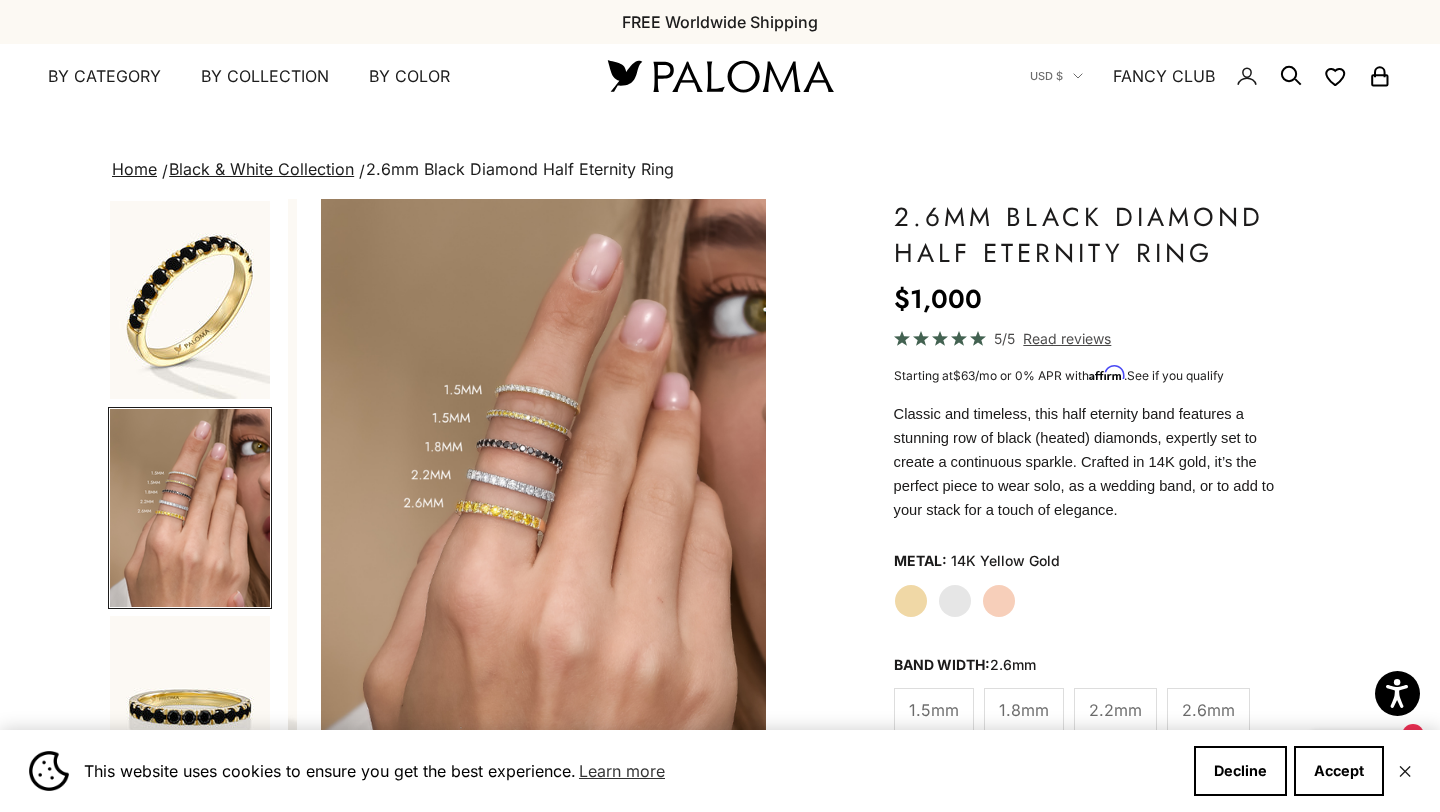 scroll, scrollTop: 0, scrollLeft: 501, axis: horizontal 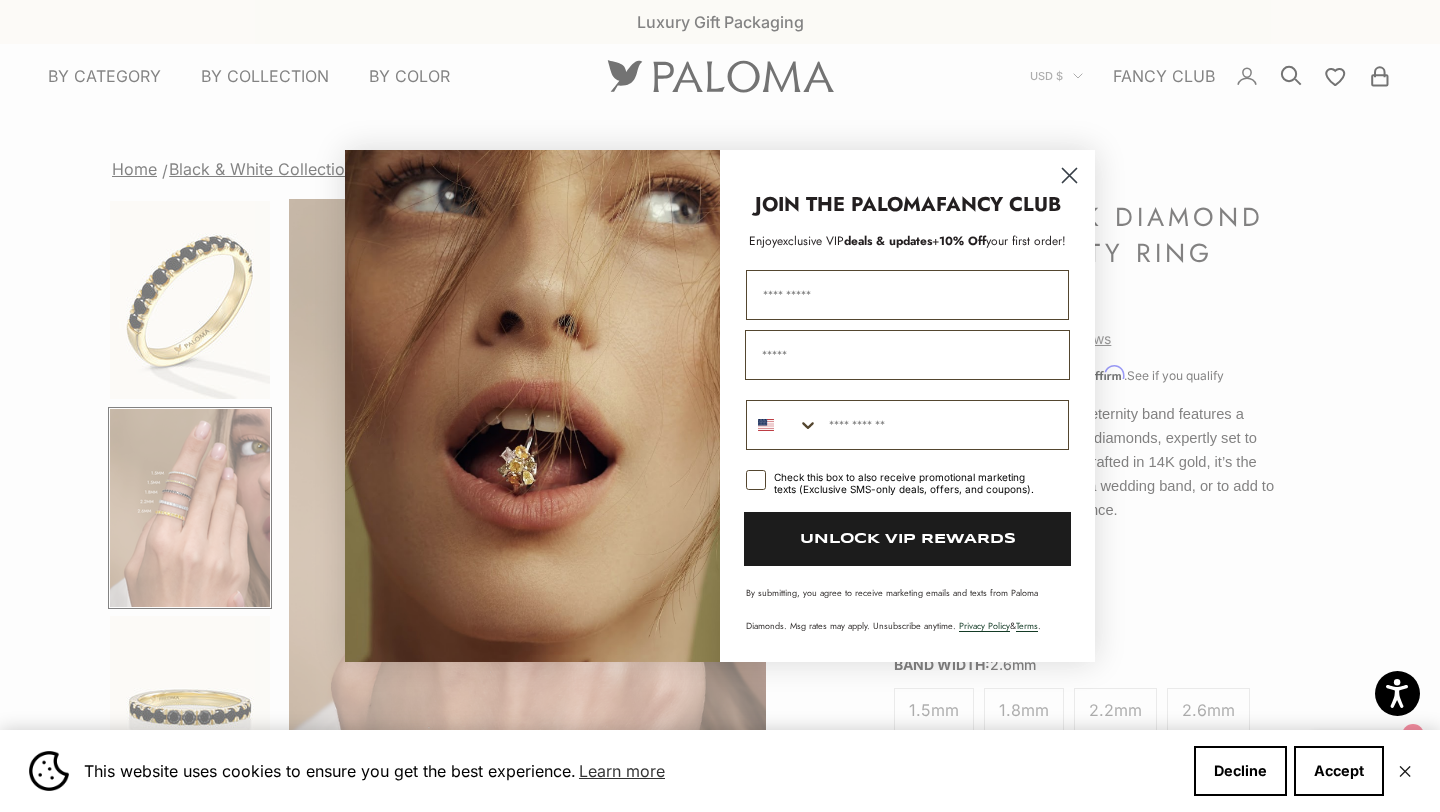 click 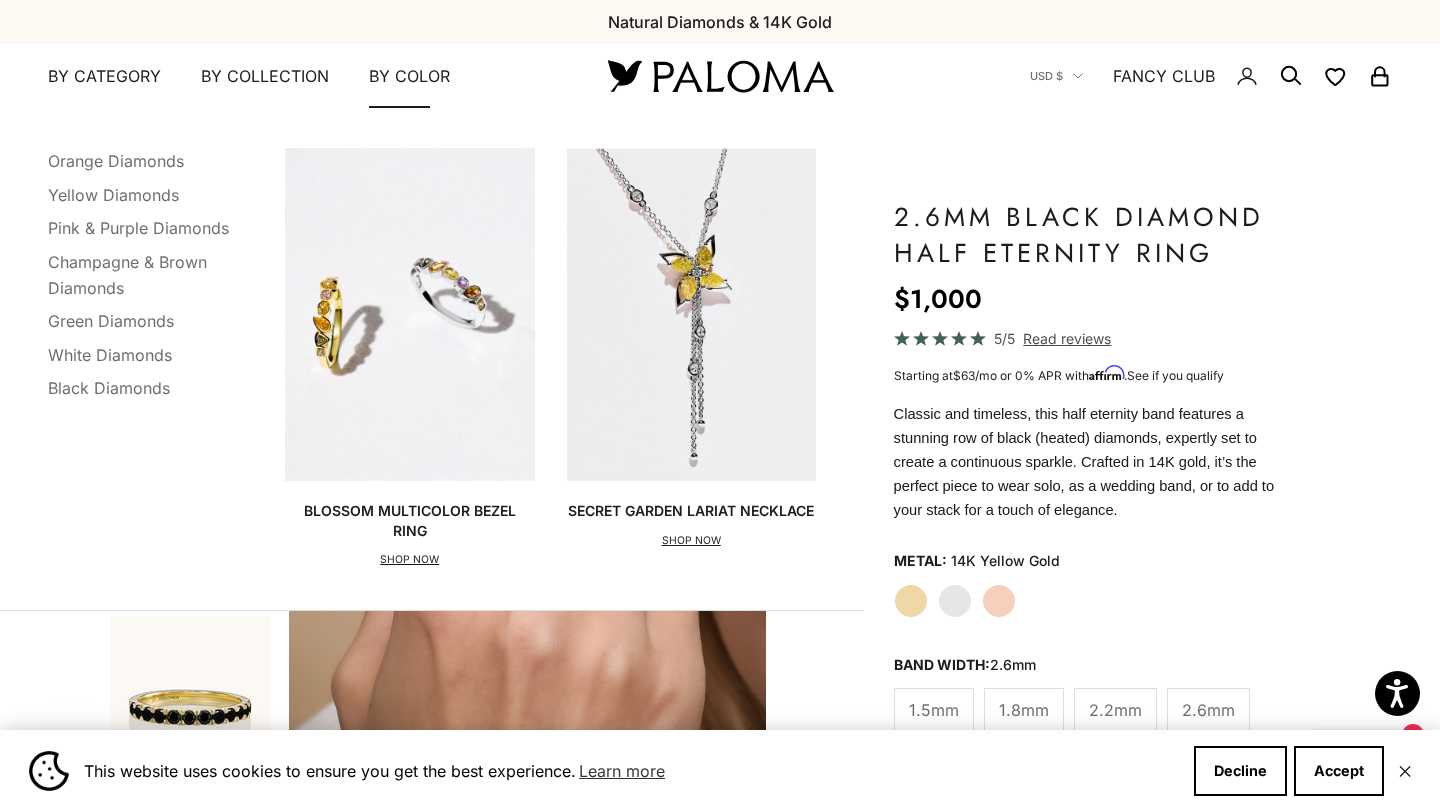 click at bounding box center (409, 314) 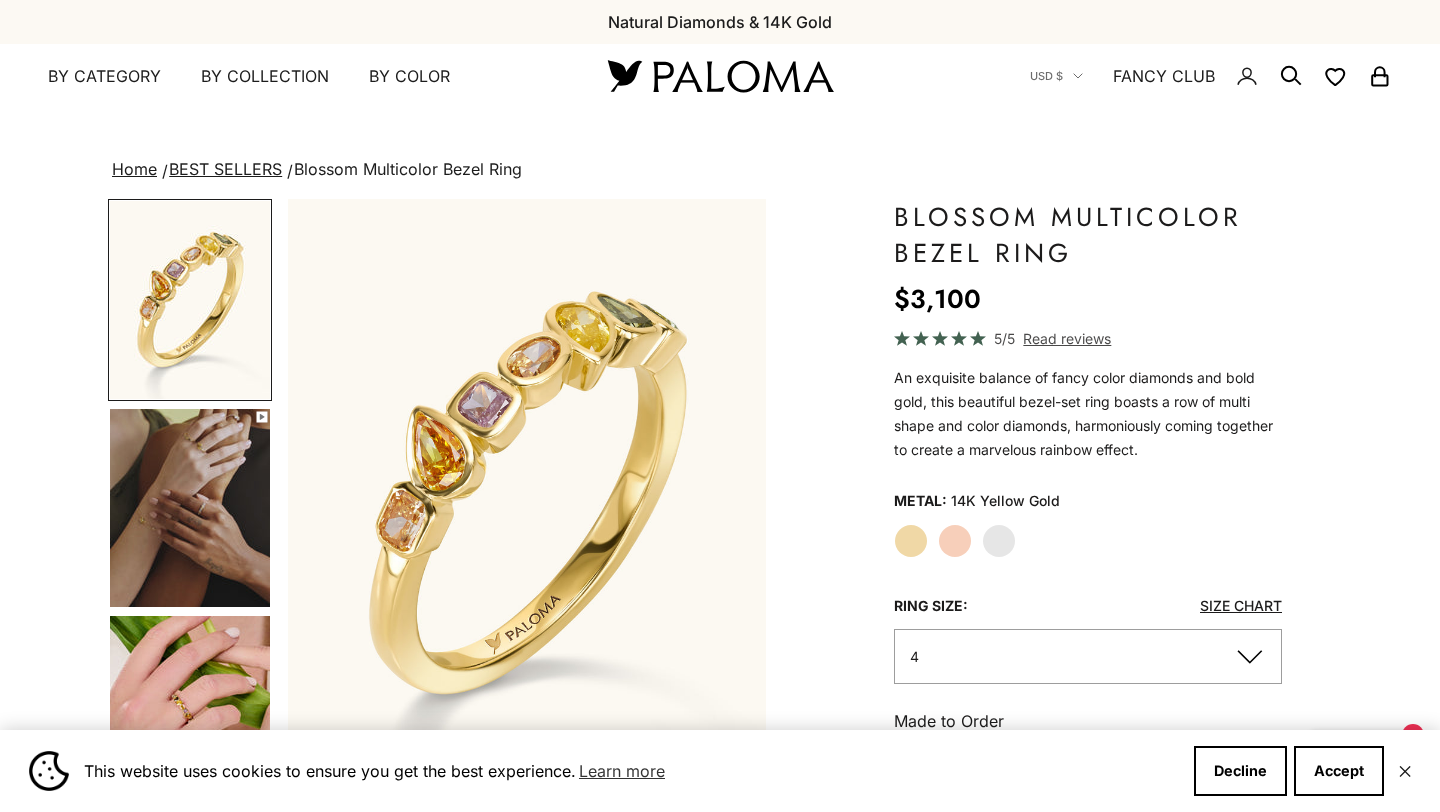 scroll, scrollTop: 0, scrollLeft: 0, axis: both 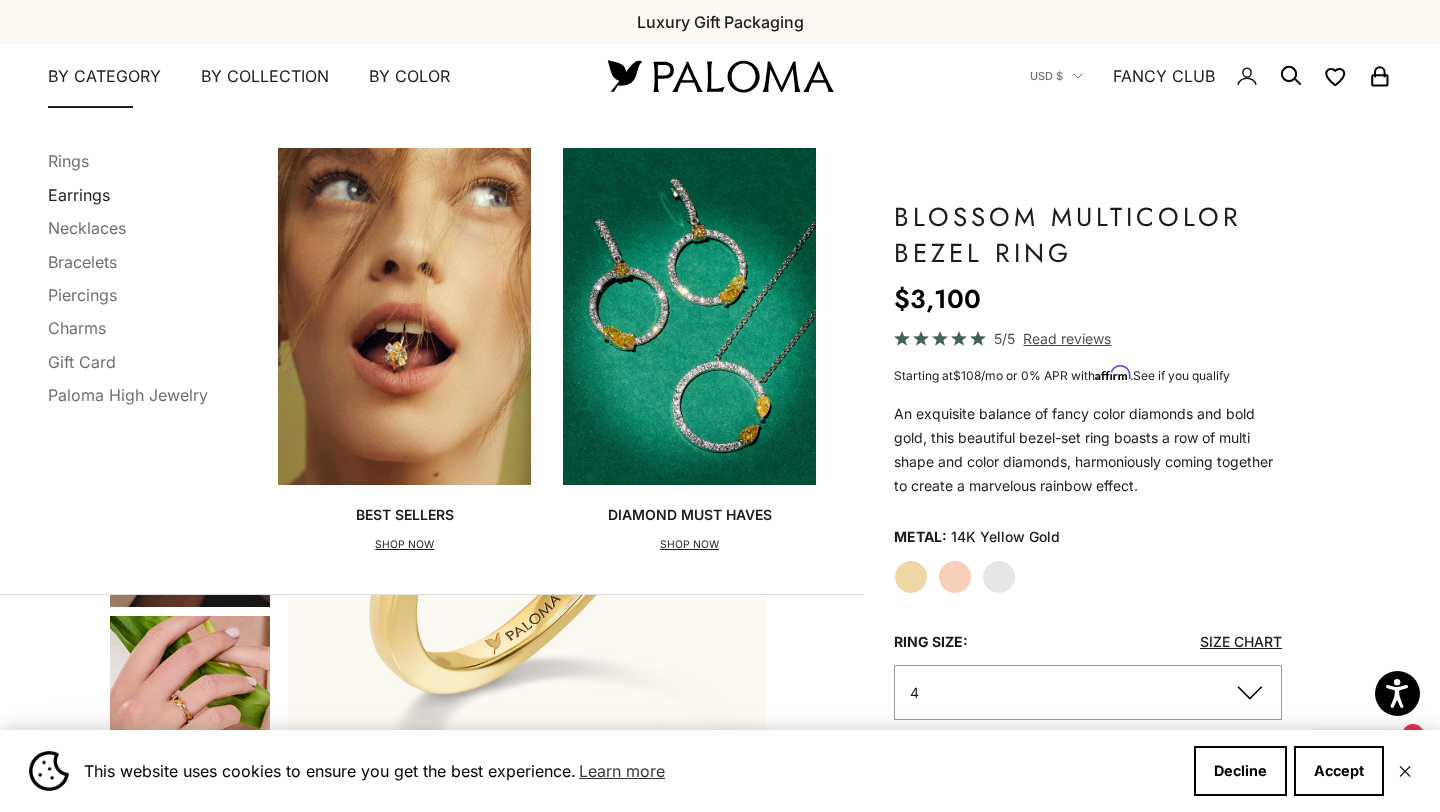 click on "Earrings" at bounding box center [79, 195] 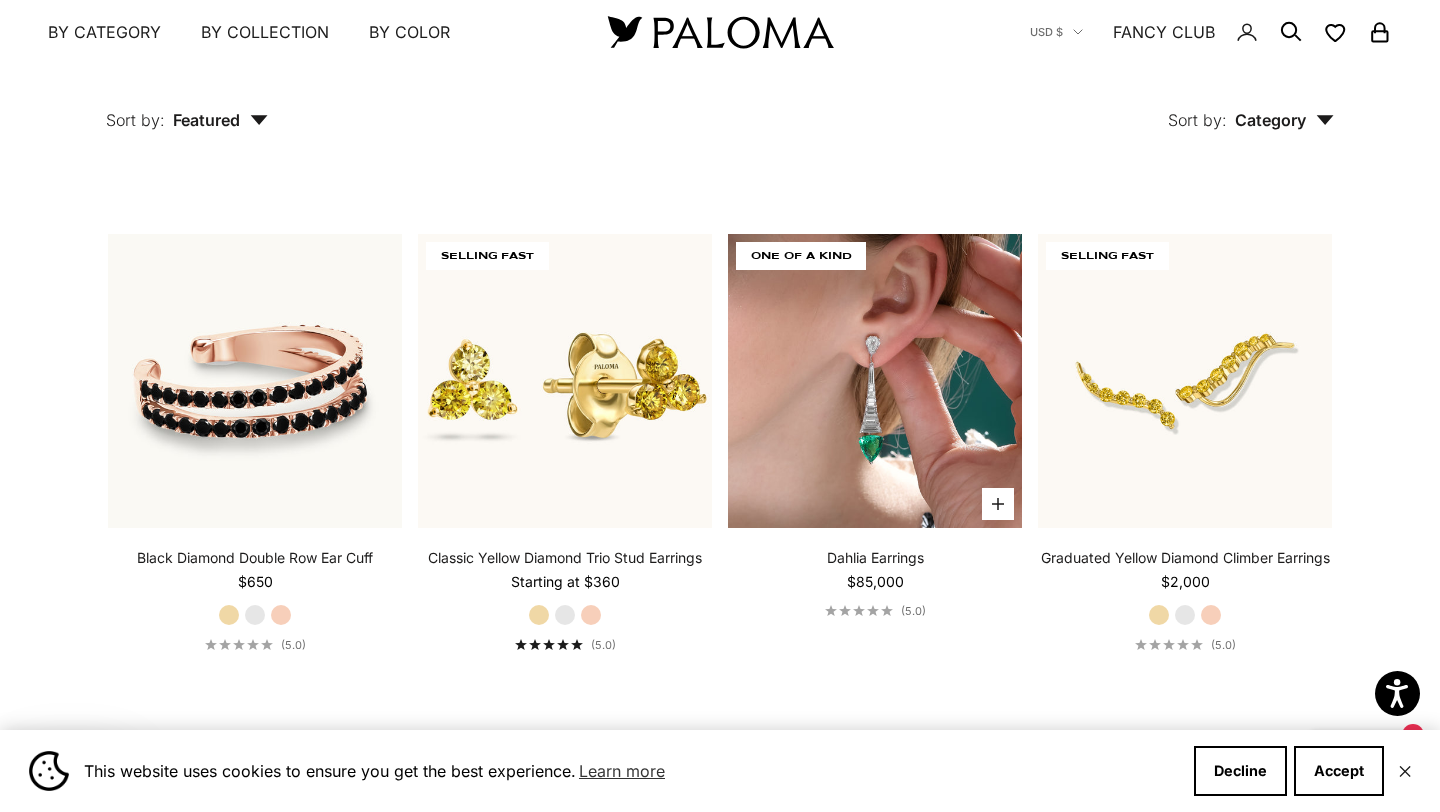 scroll, scrollTop: 3044, scrollLeft: 0, axis: vertical 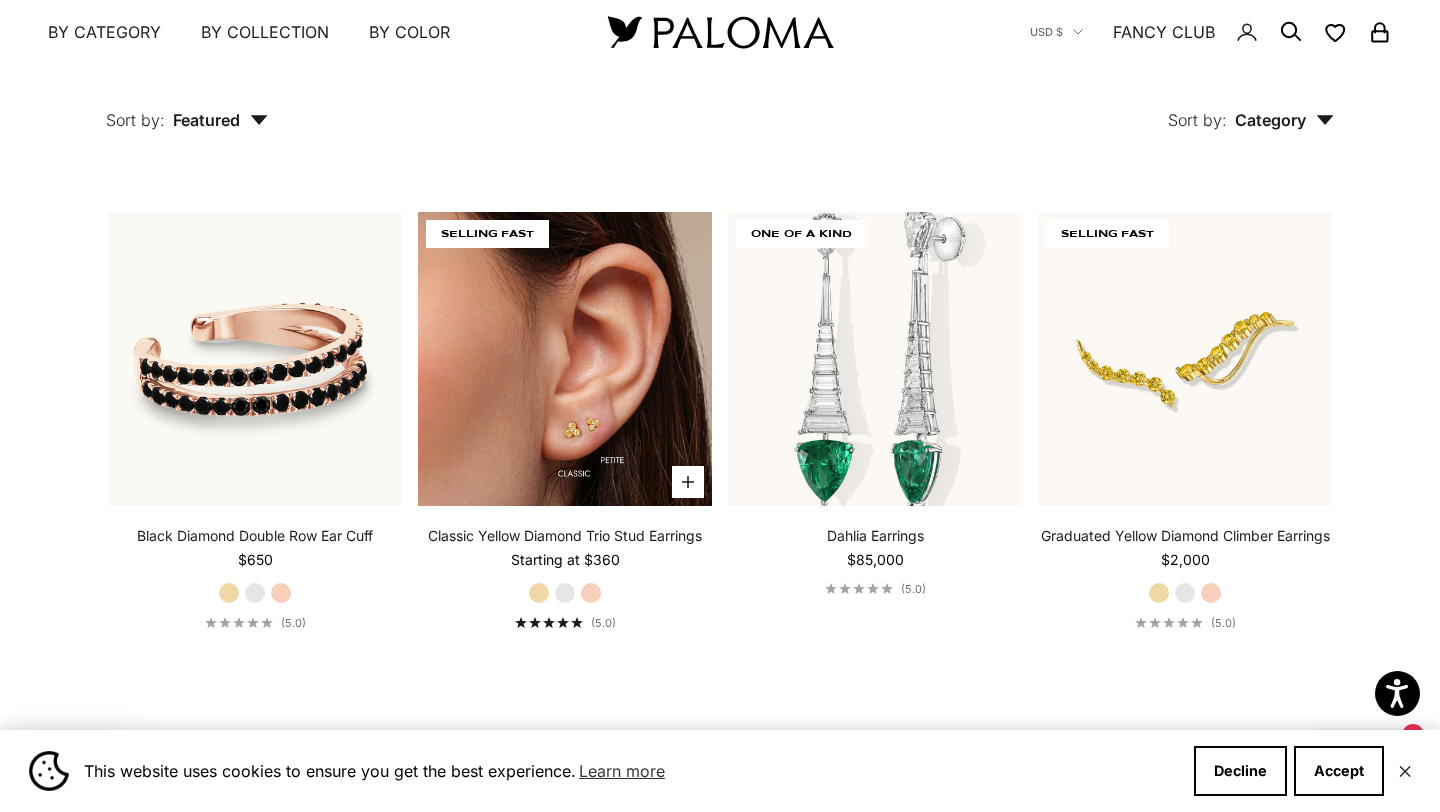 click at bounding box center (565, 359) 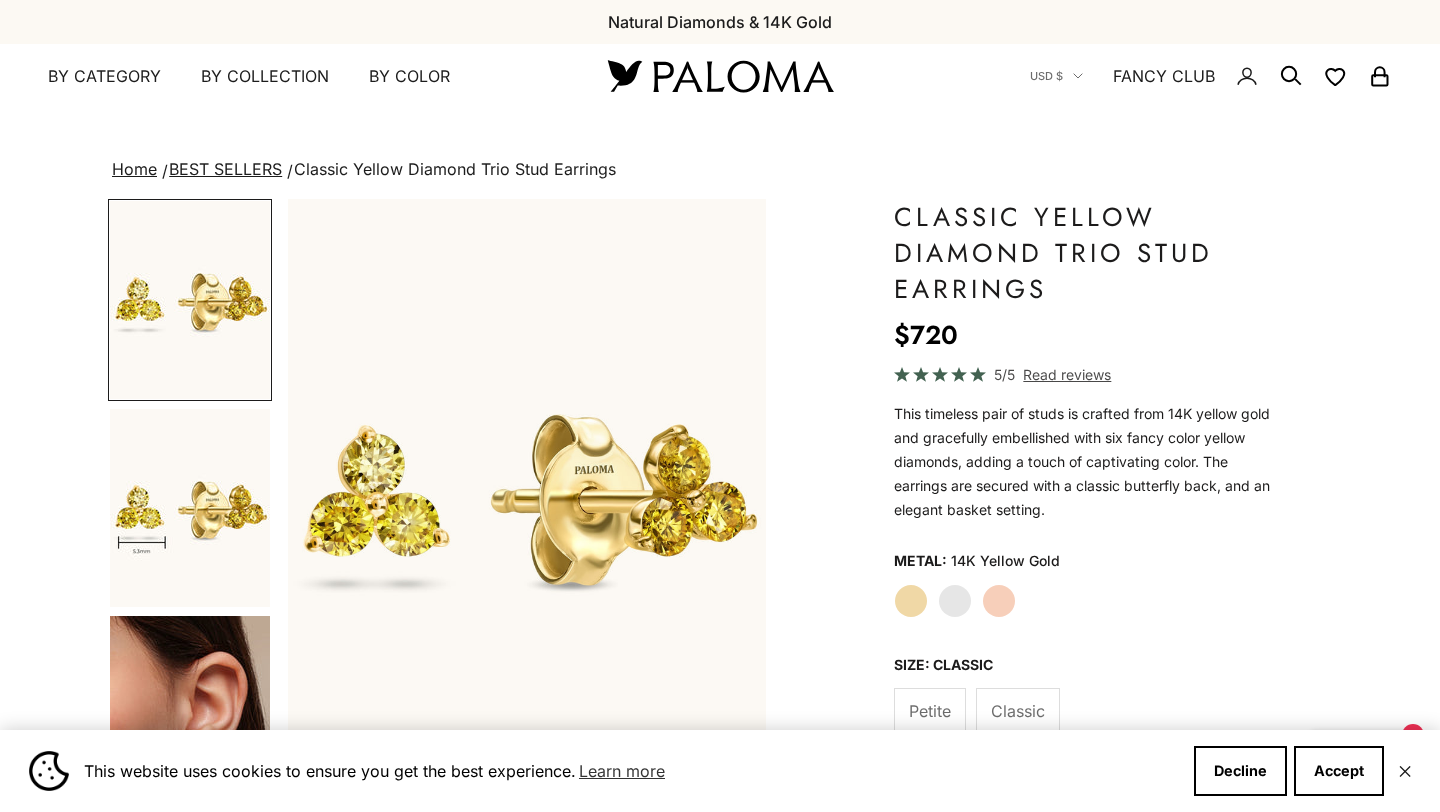 scroll, scrollTop: 0, scrollLeft: 0, axis: both 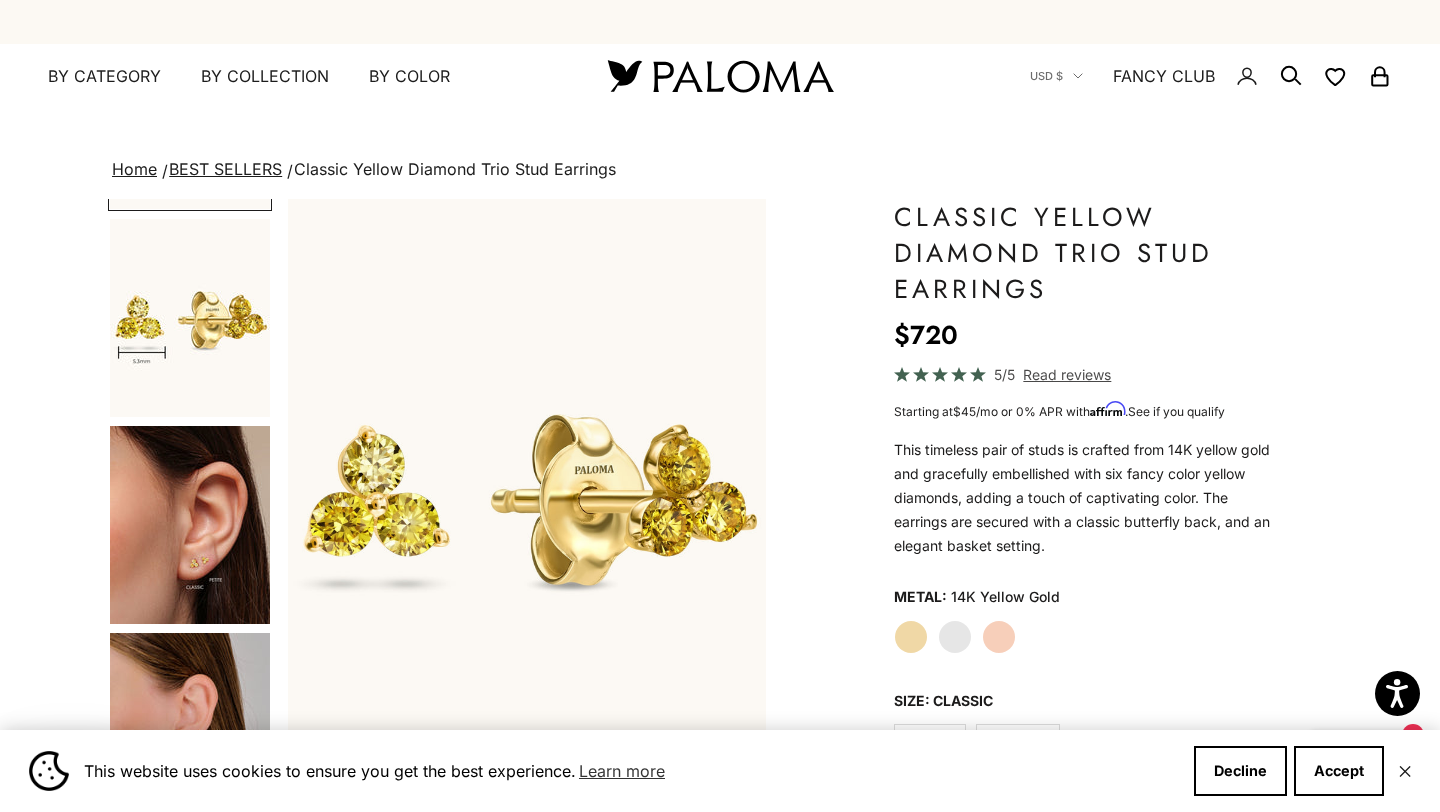 click at bounding box center [190, 525] 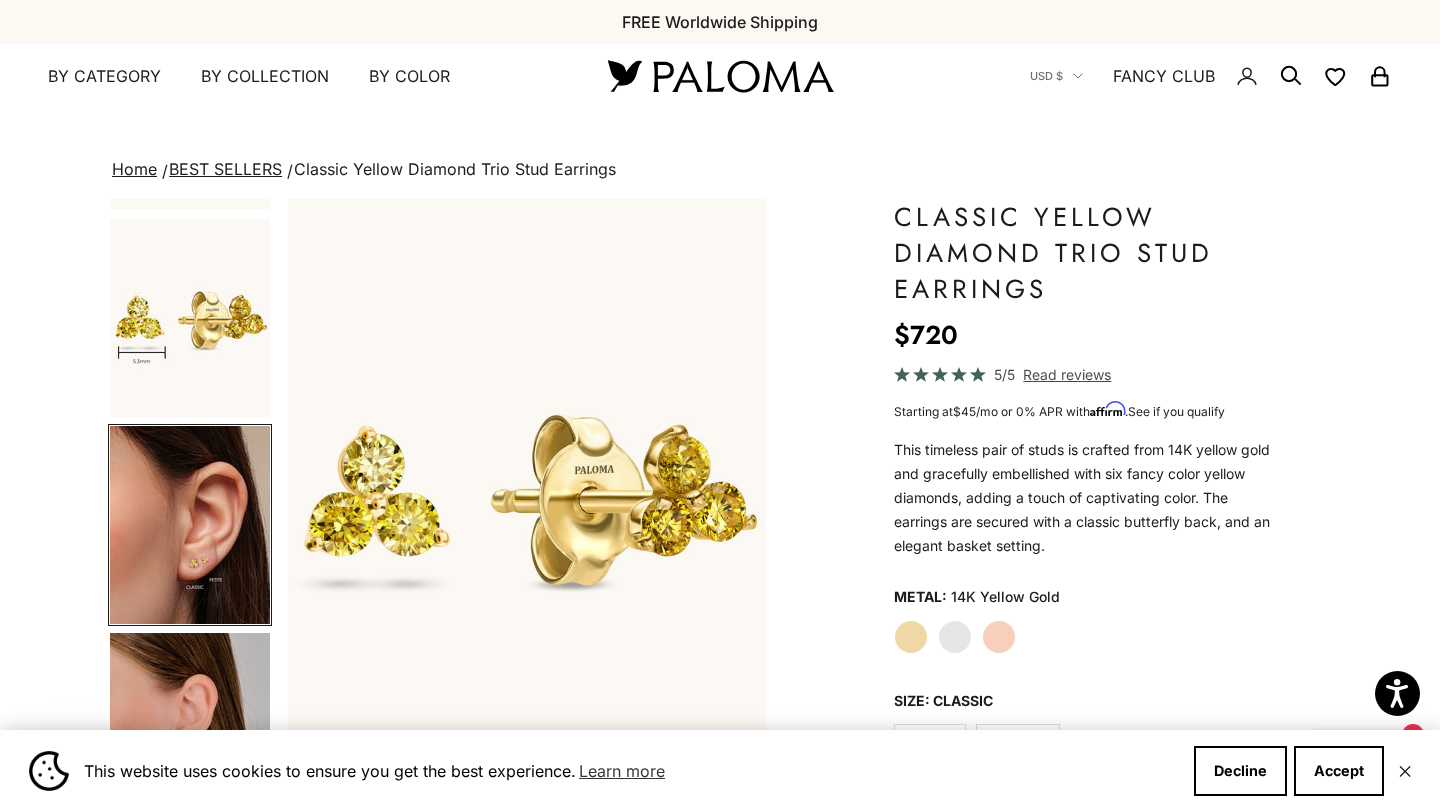scroll, scrollTop: 0, scrollLeft: 170, axis: horizontal 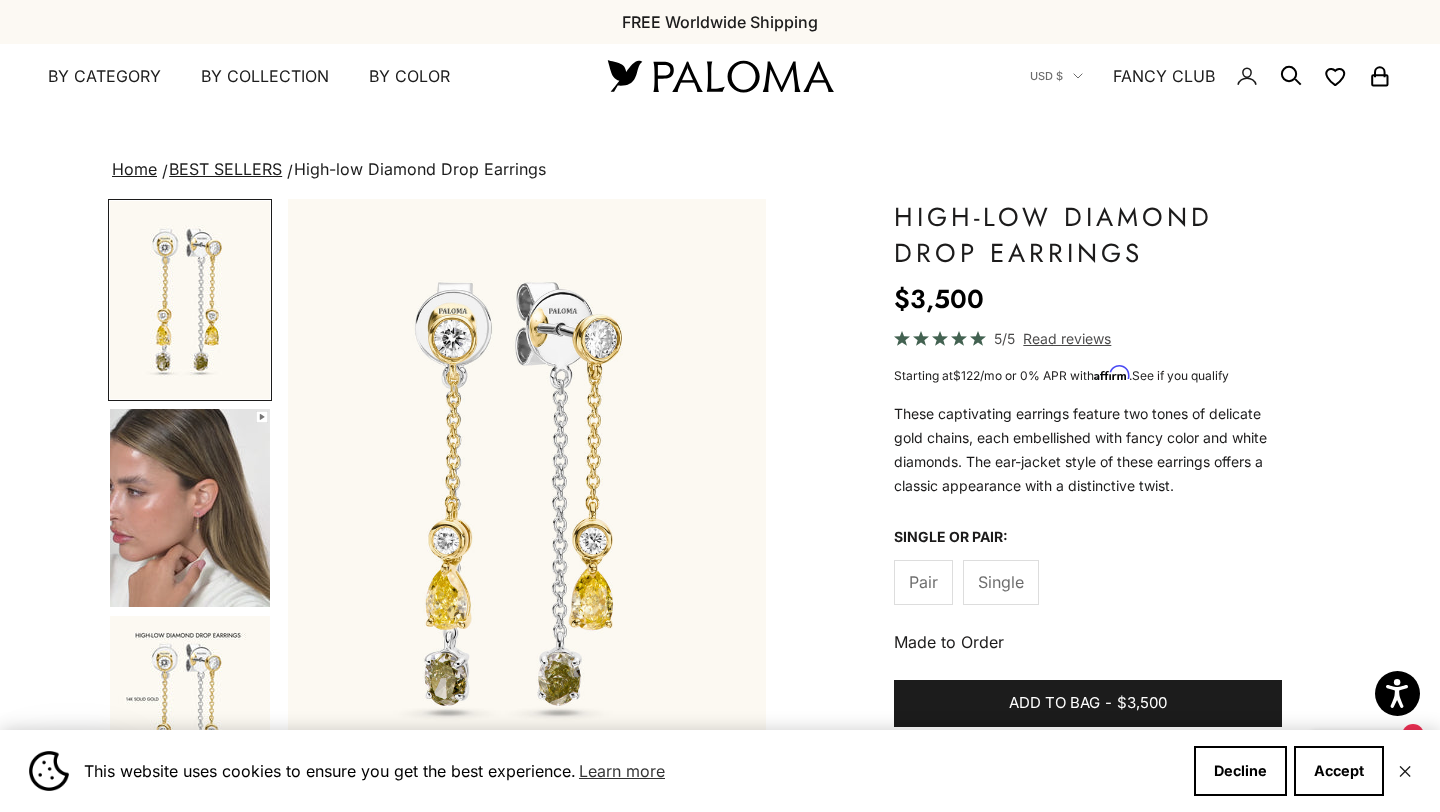 click at bounding box center [190, 508] 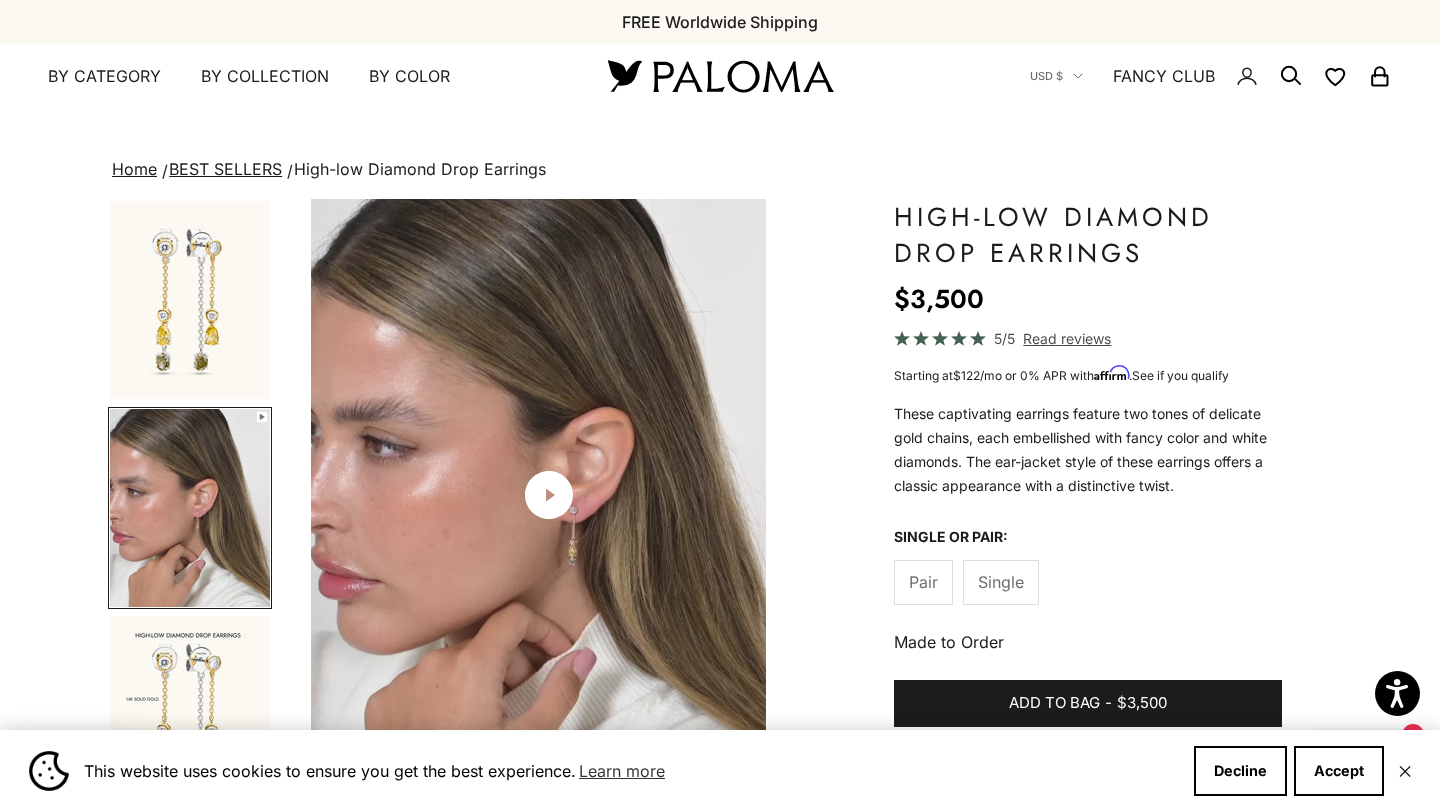 scroll, scrollTop: 0, scrollLeft: 501, axis: horizontal 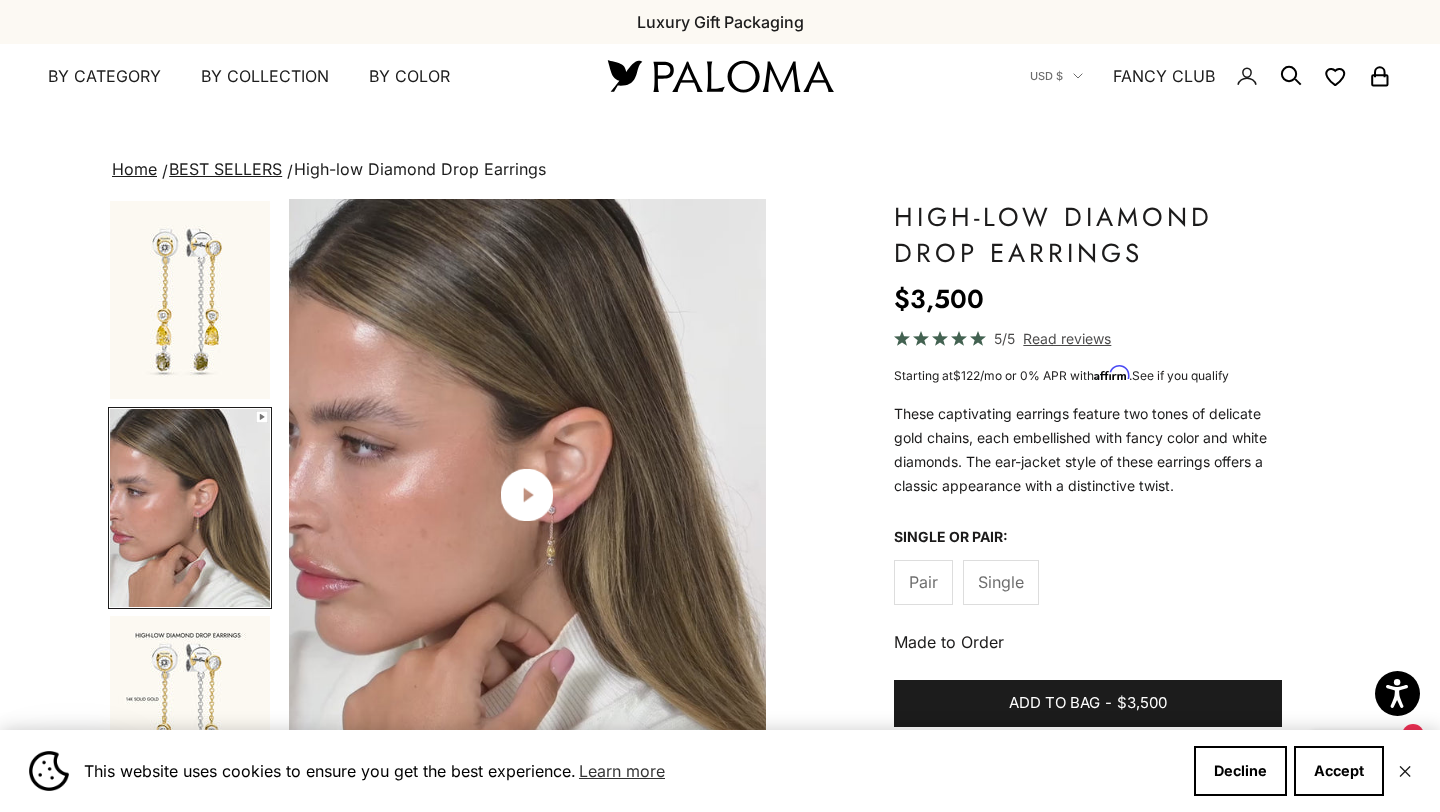 click 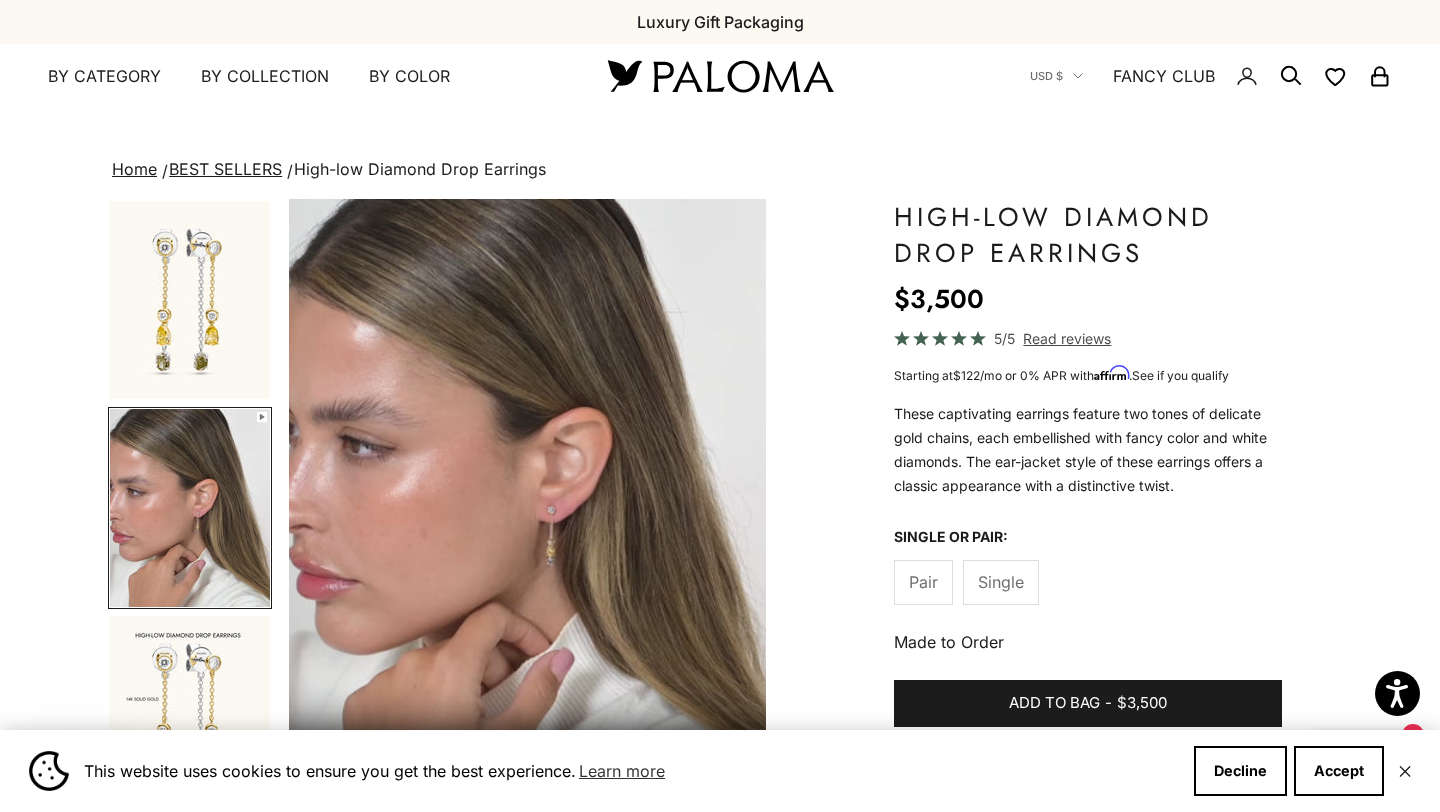 click on "Single" 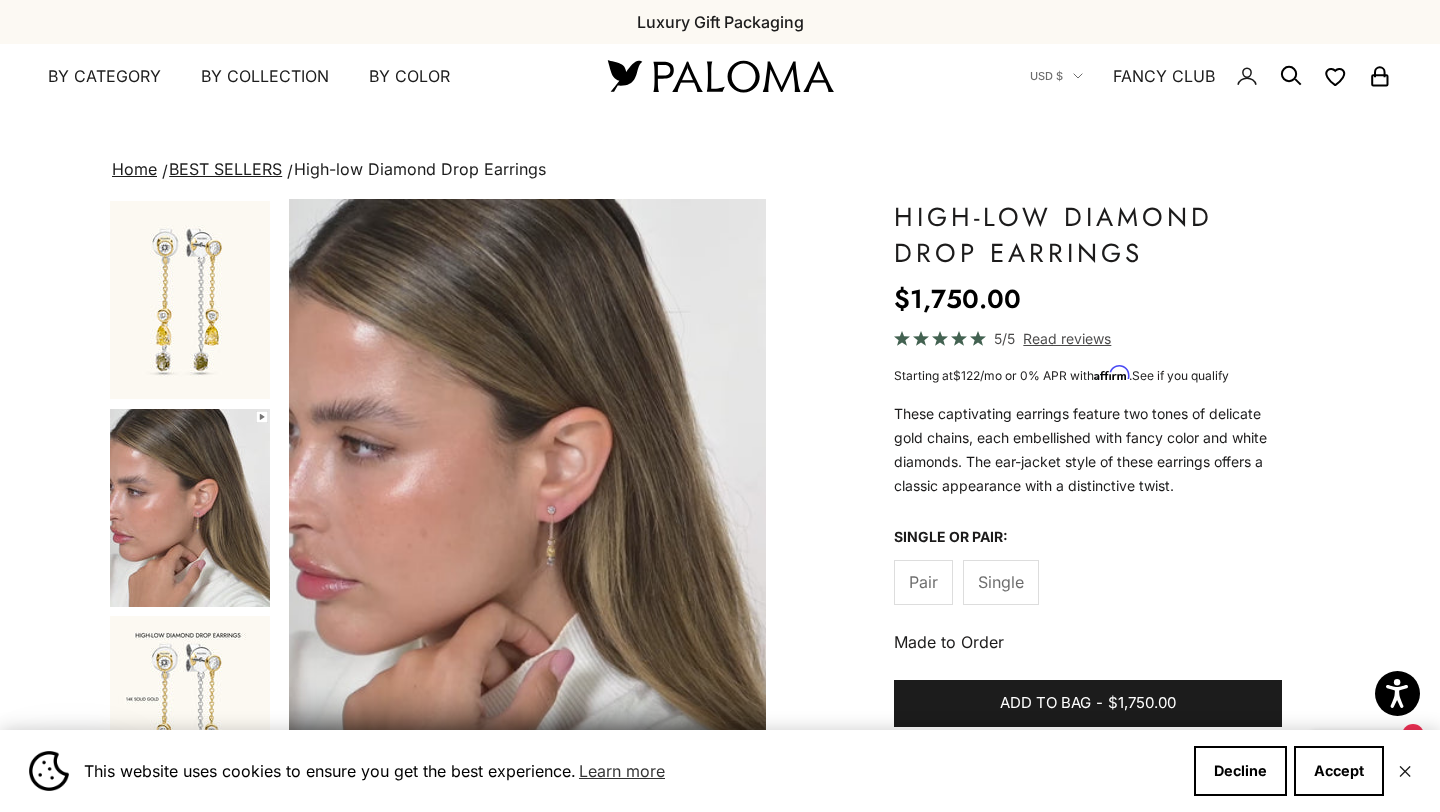 scroll, scrollTop: 0, scrollLeft: 2006, axis: horizontal 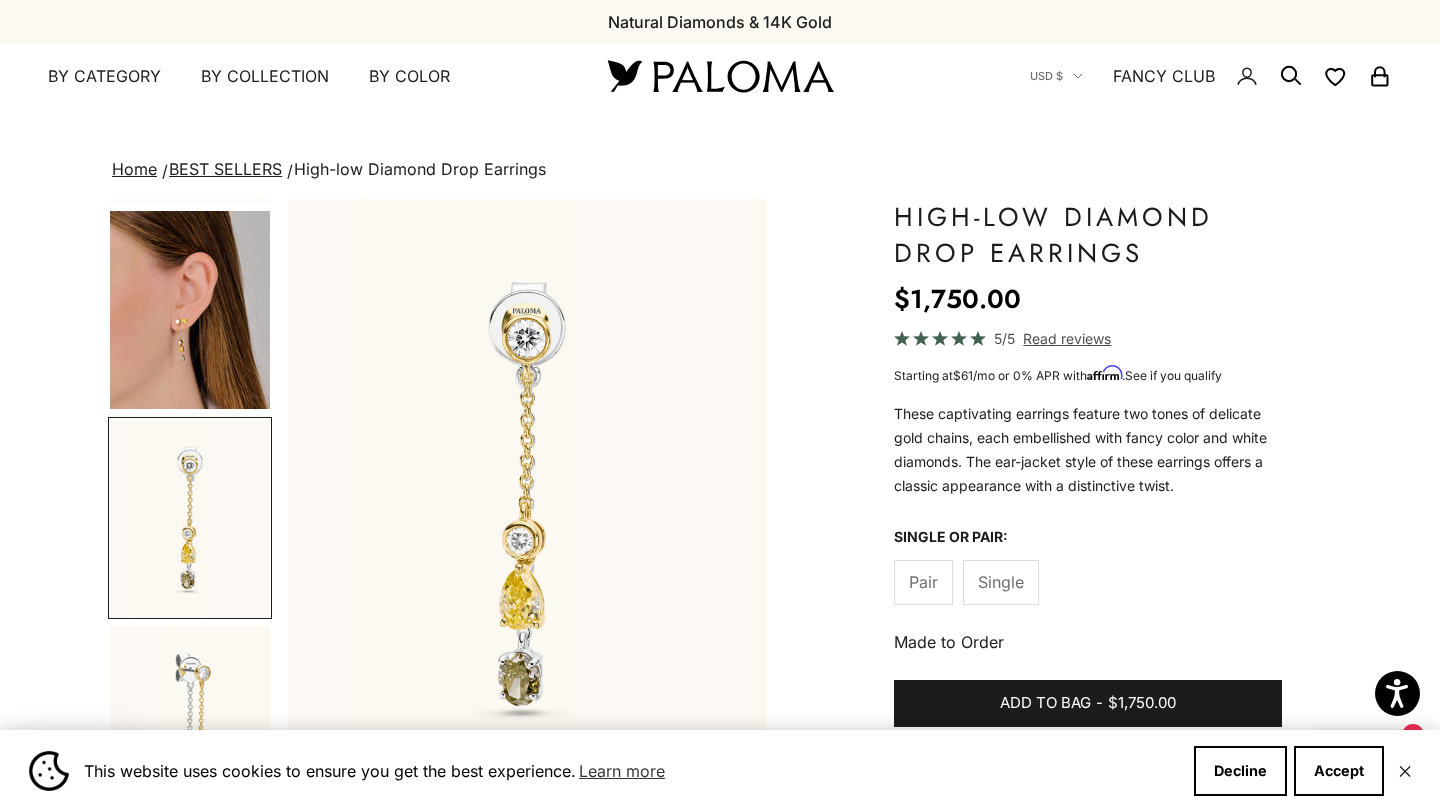 click on "Pair" 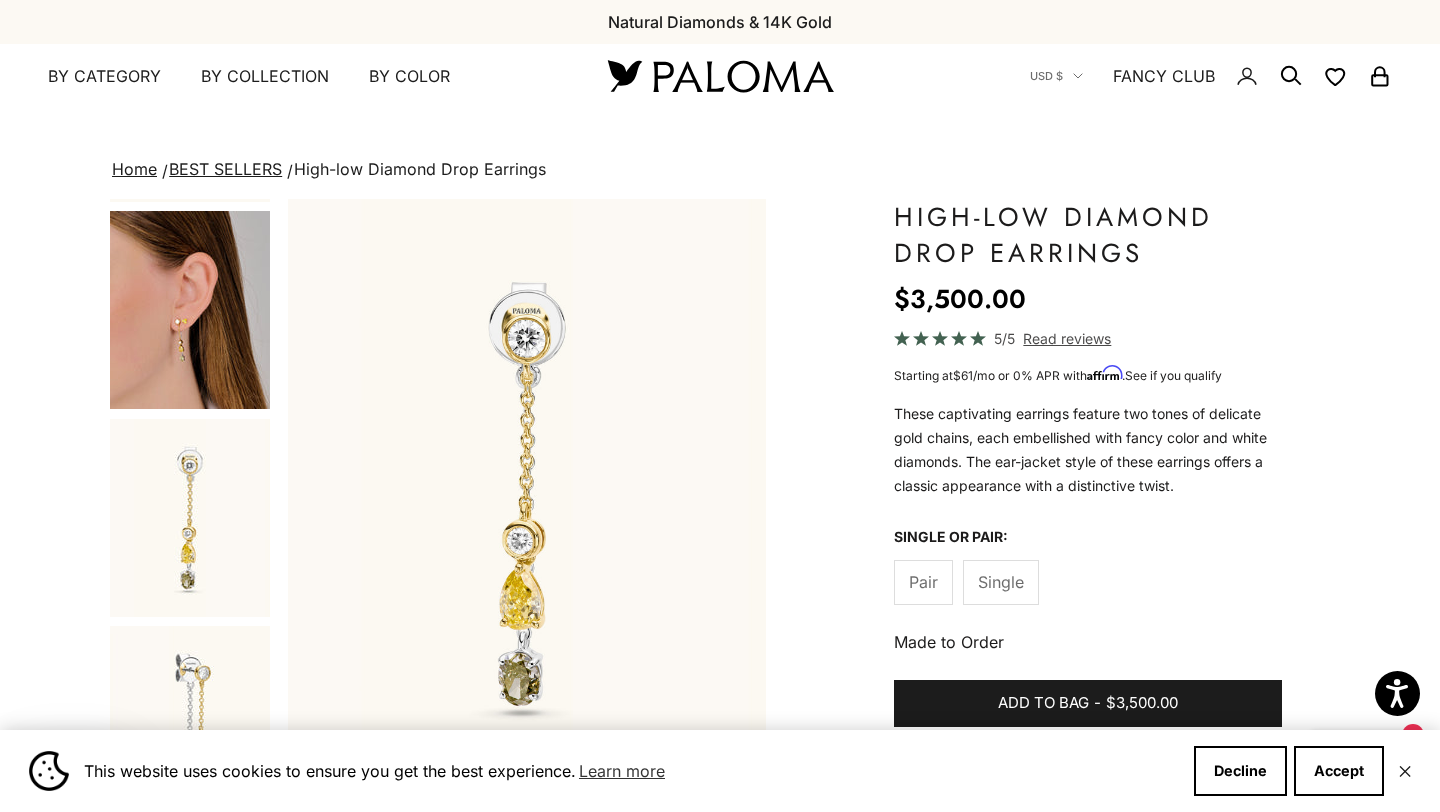 scroll, scrollTop: 0, scrollLeft: 0, axis: both 